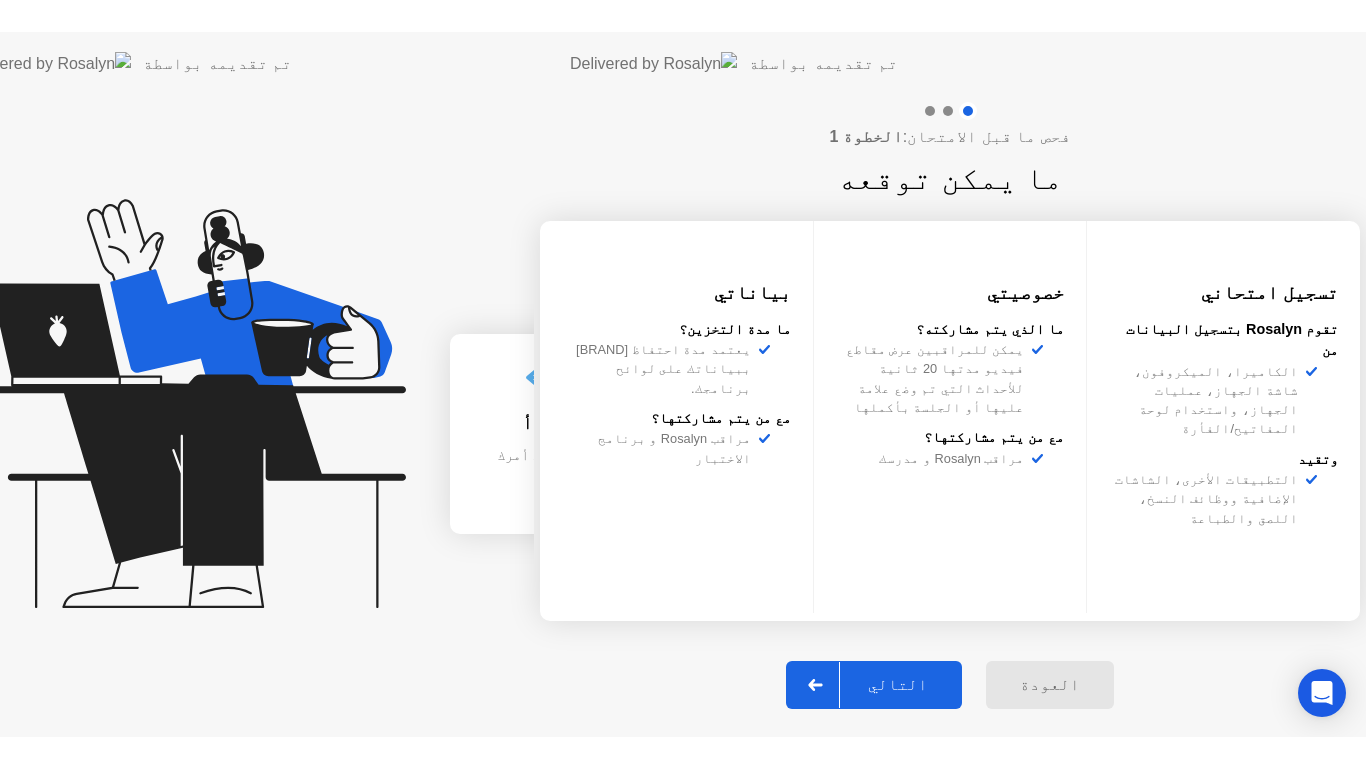 scroll, scrollTop: 0, scrollLeft: 0, axis: both 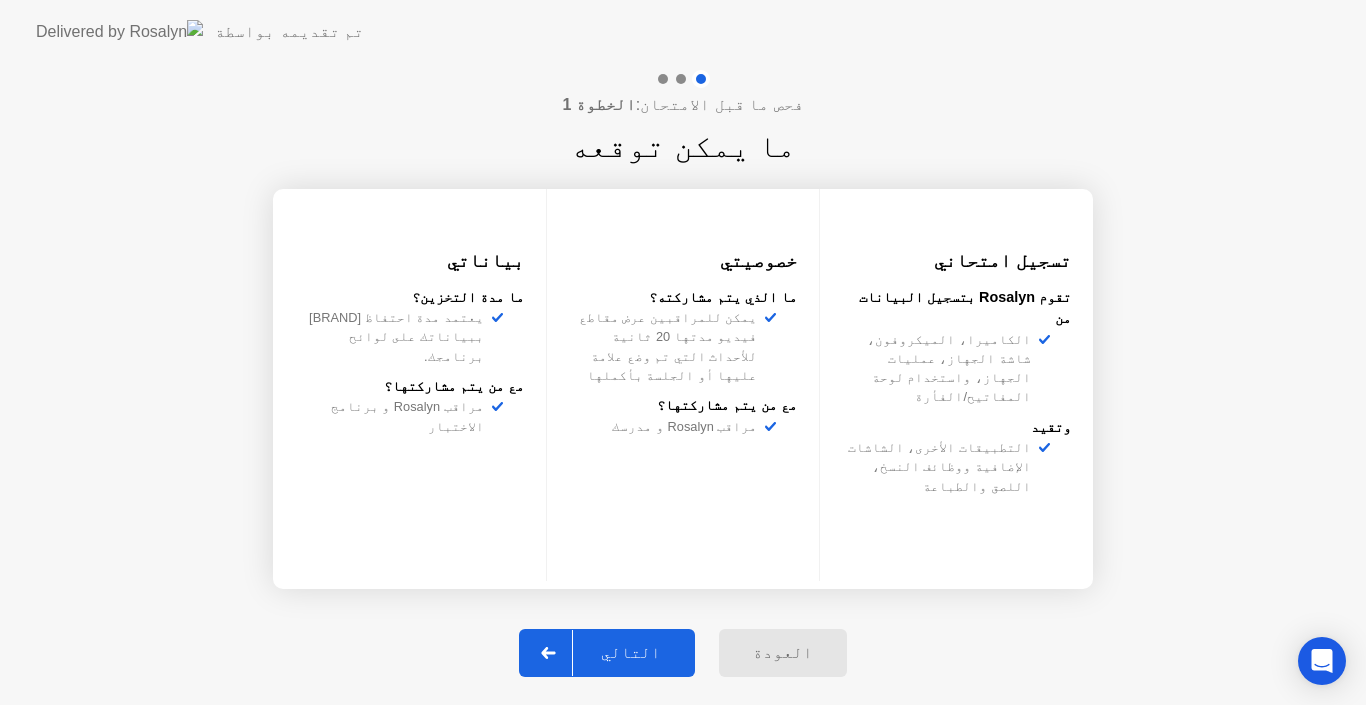 click on "التالي" 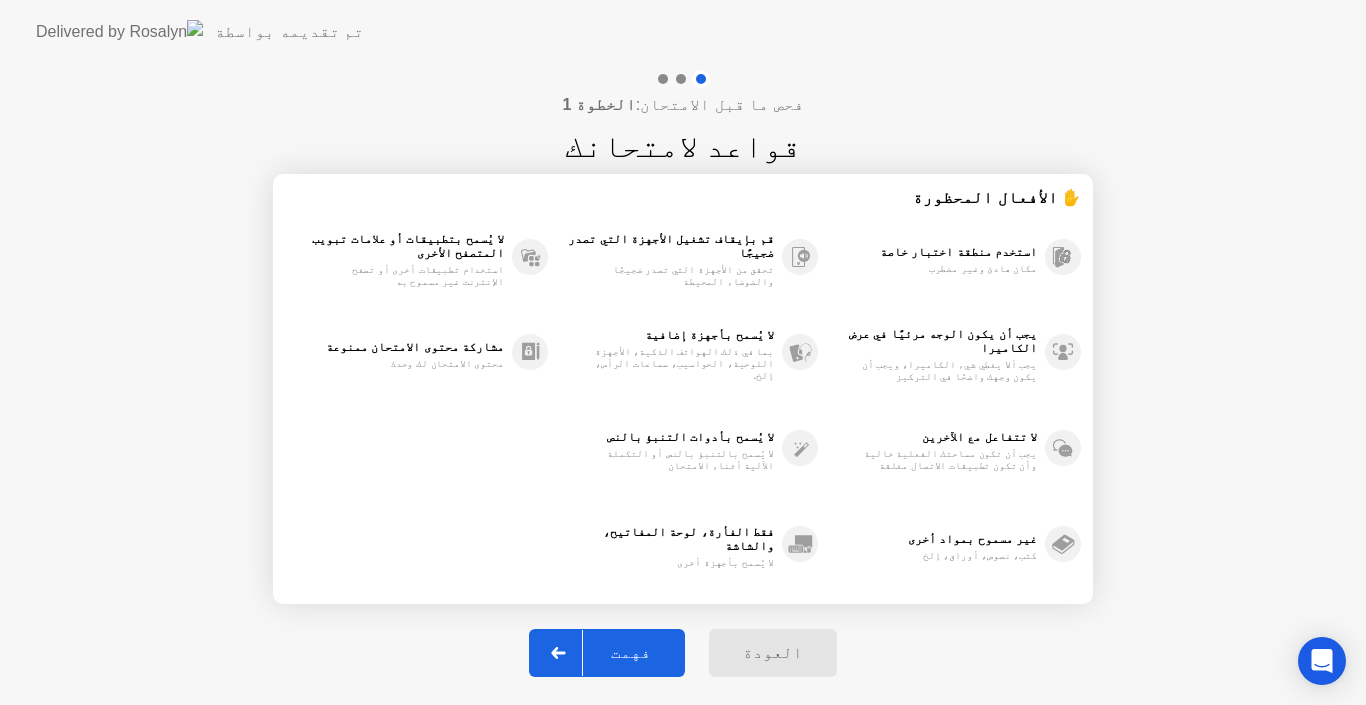 click on "فهمت" 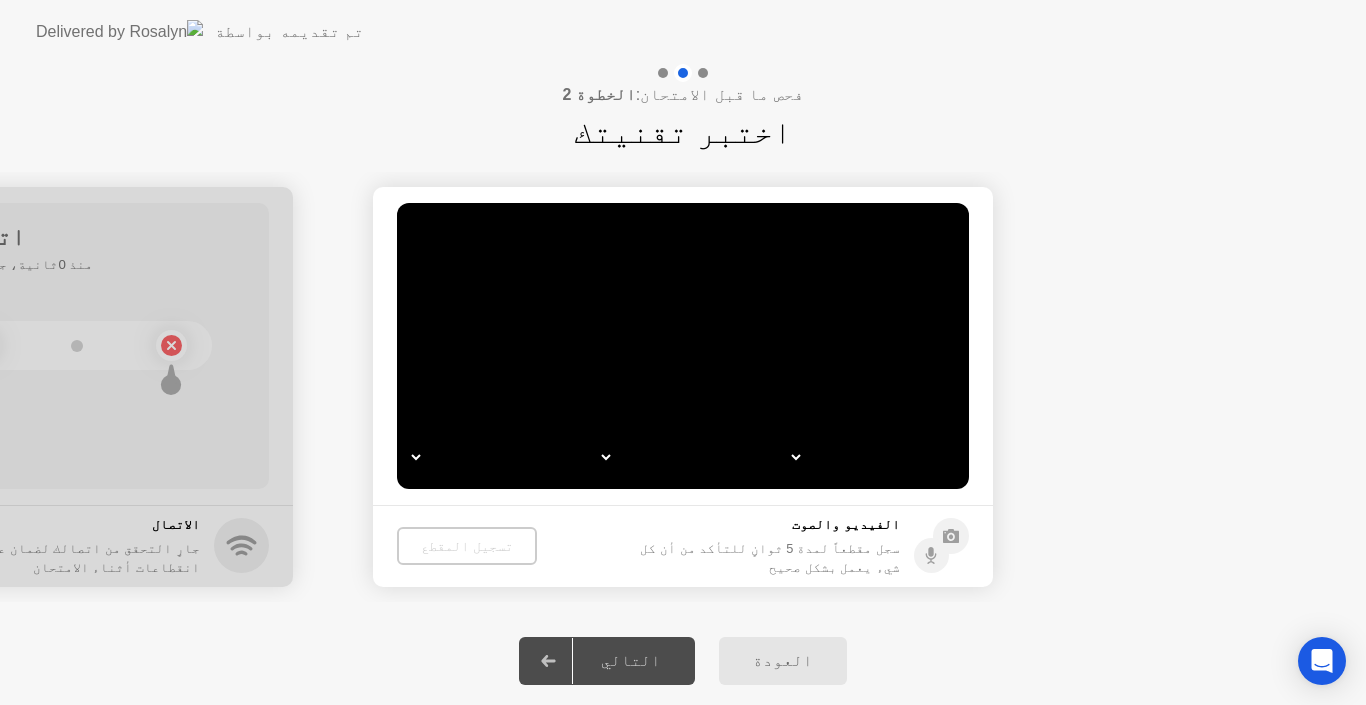 select on "*" 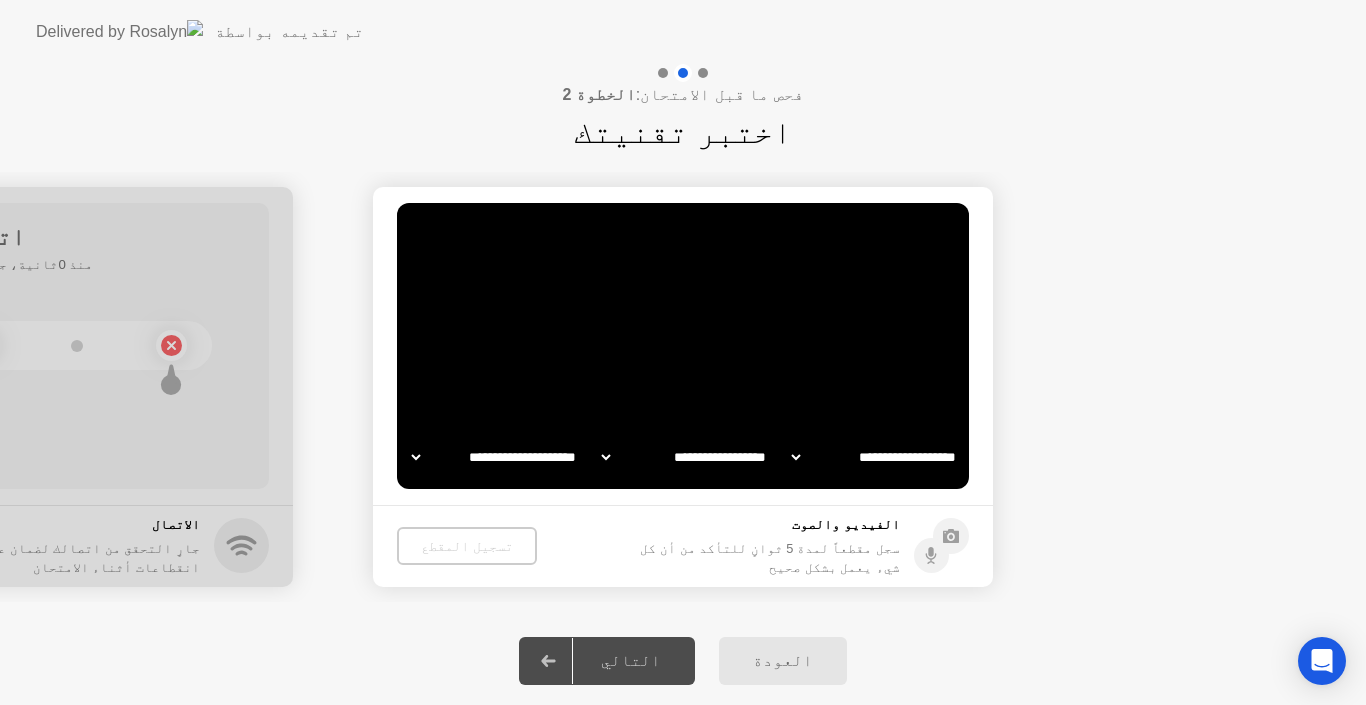 select on "*******" 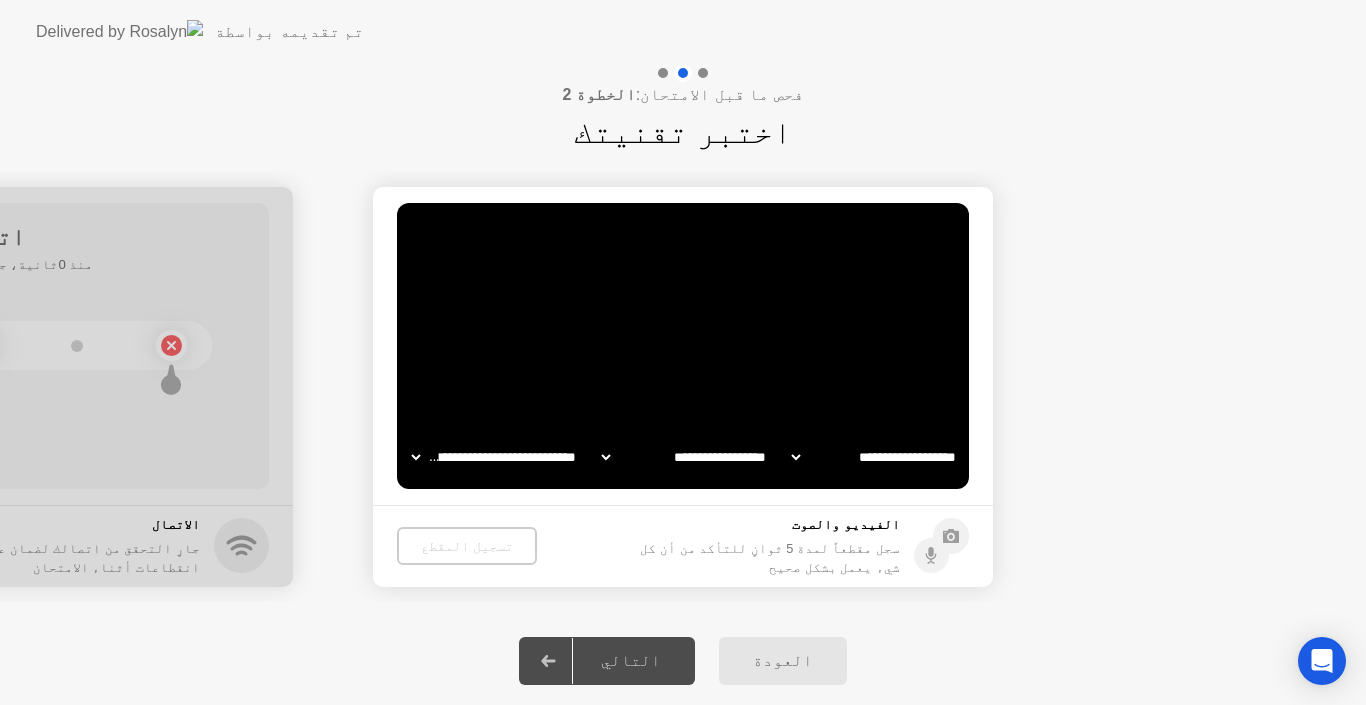 select on "**********" 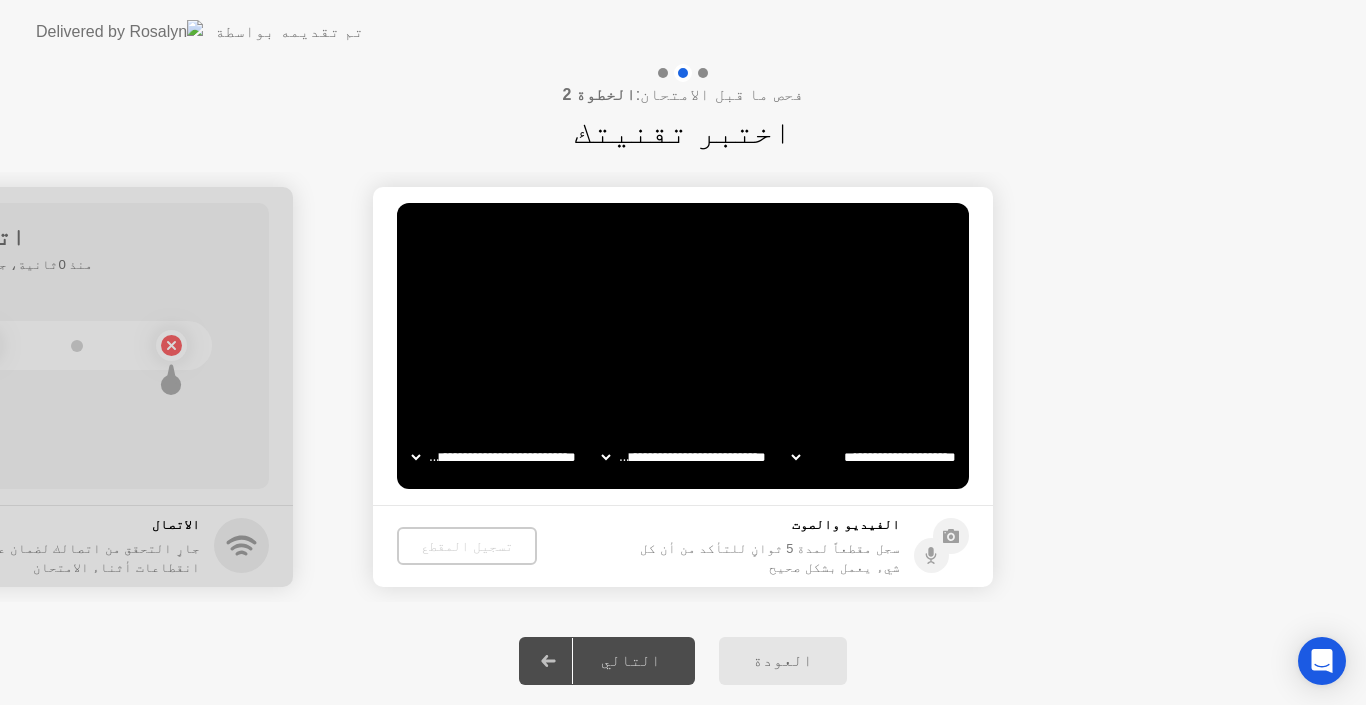 click on "سجل مقطعاً لمدة 5 ثوانٍ للتأكد من أن كل شيء يعمل بشكل صحيح" 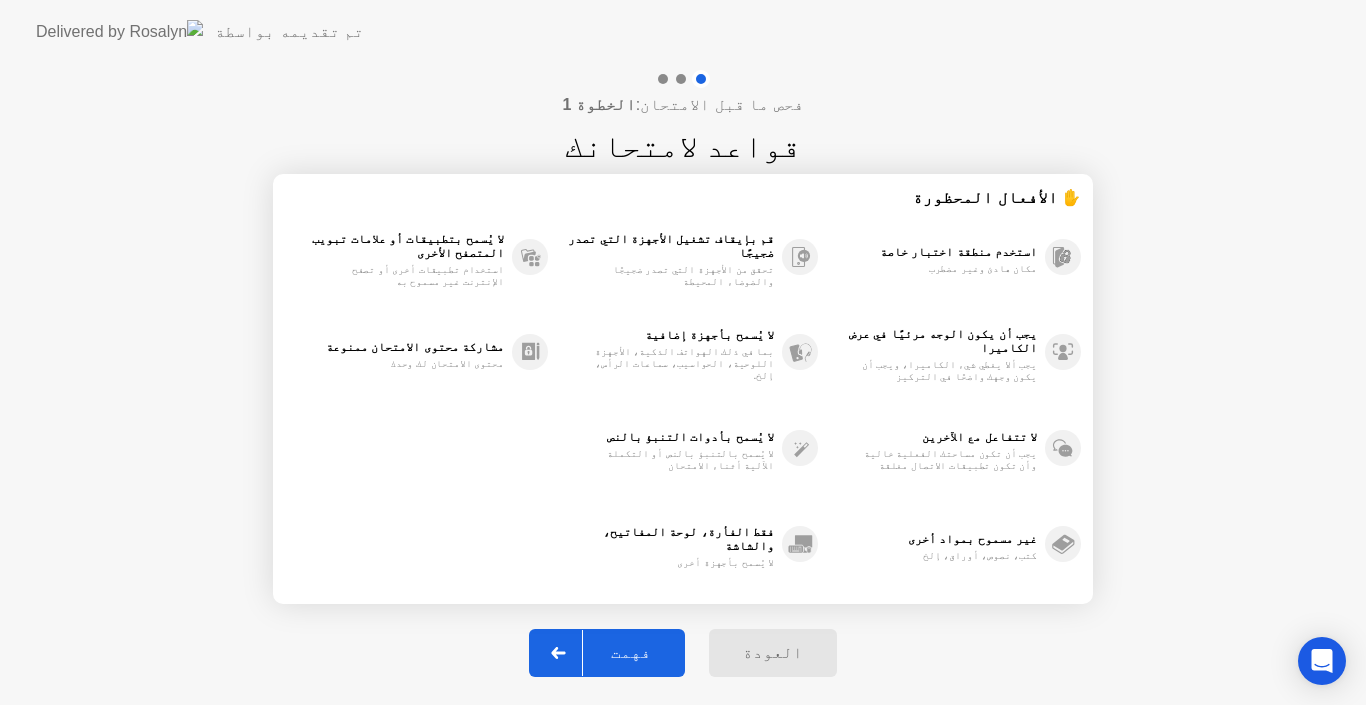 click on "فهمت" 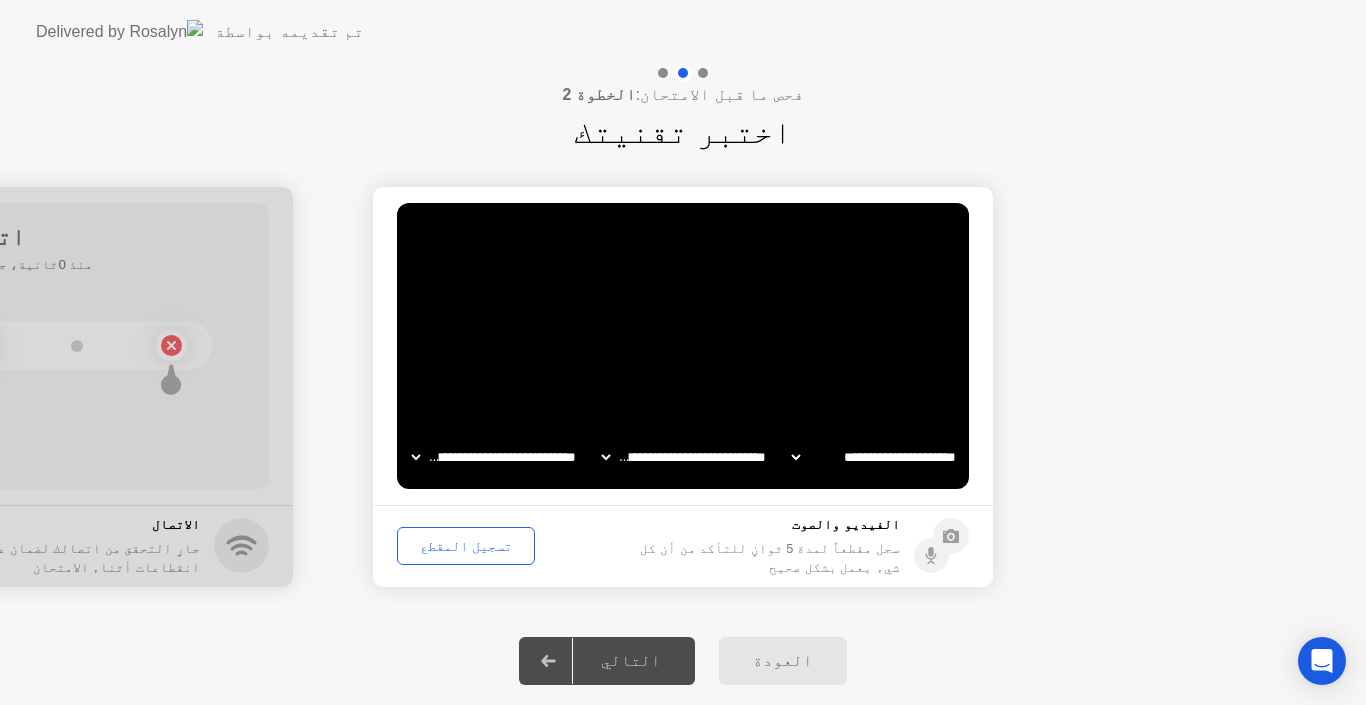 click on "تسجيل المقطع" 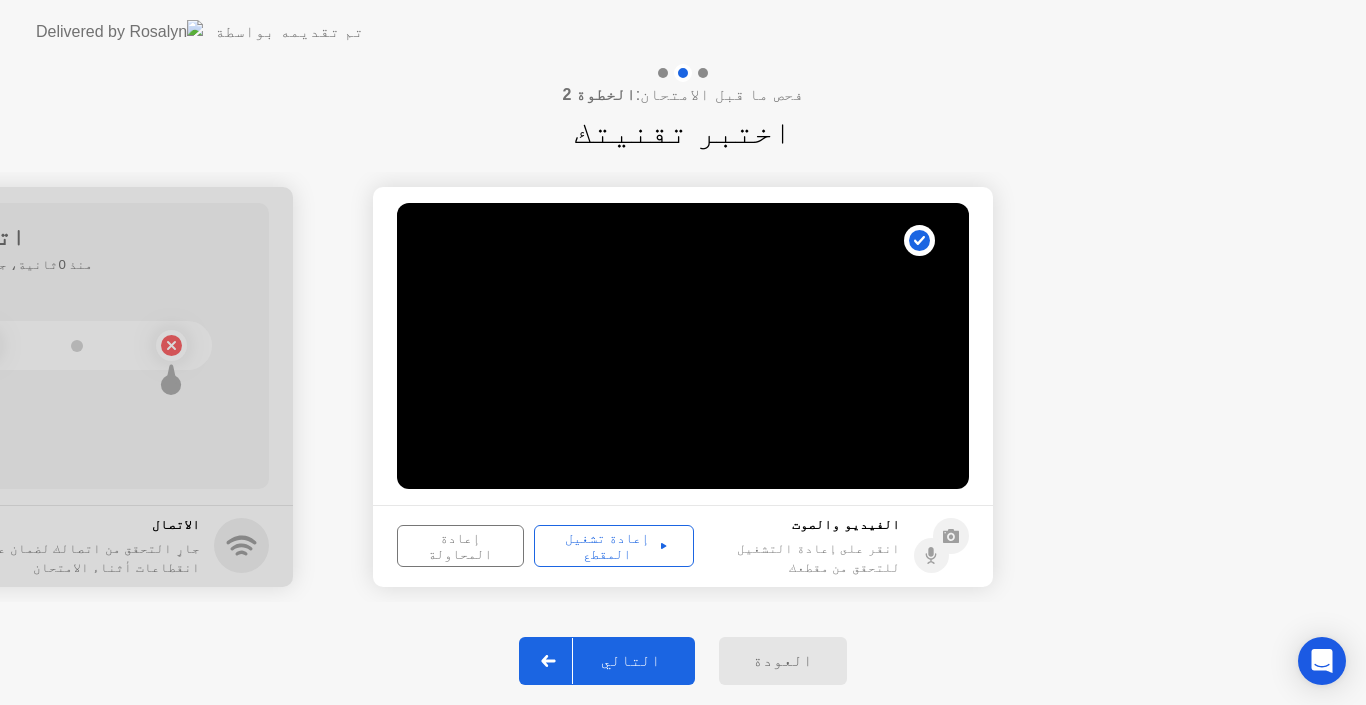 click on "التالي" 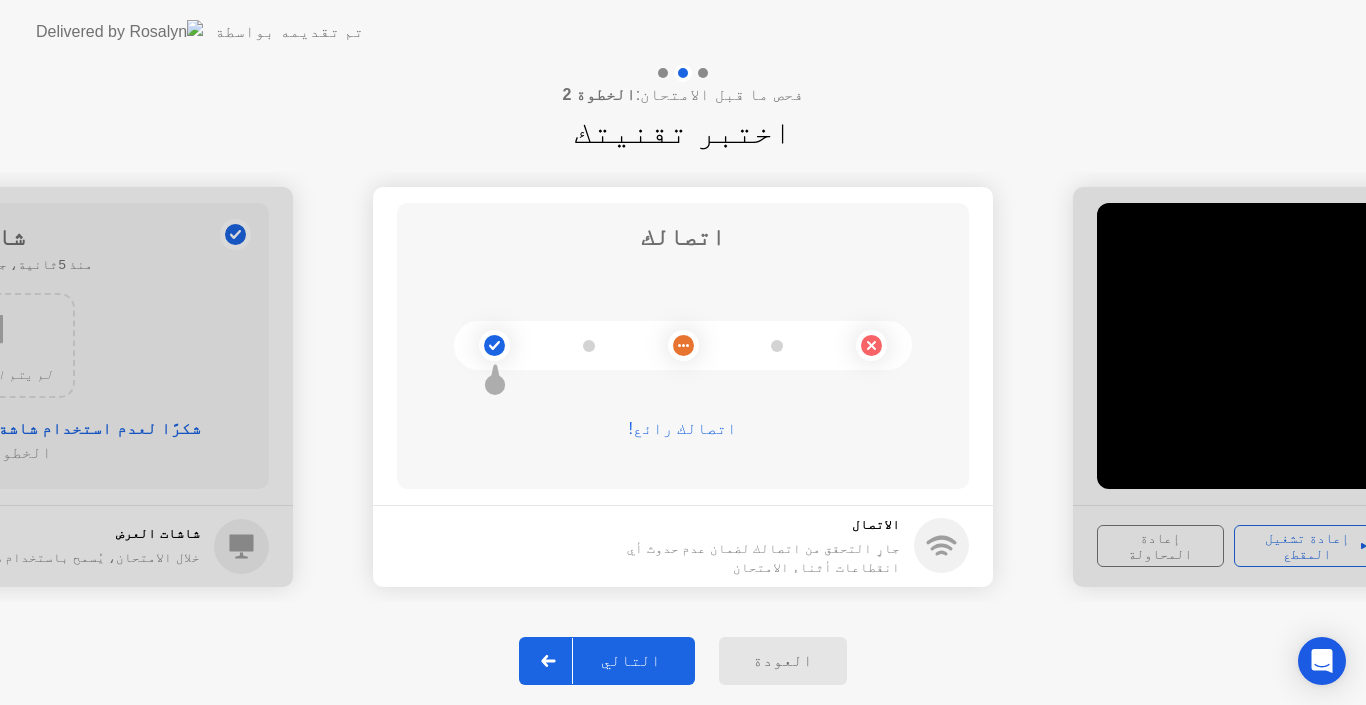 click on "التالي" 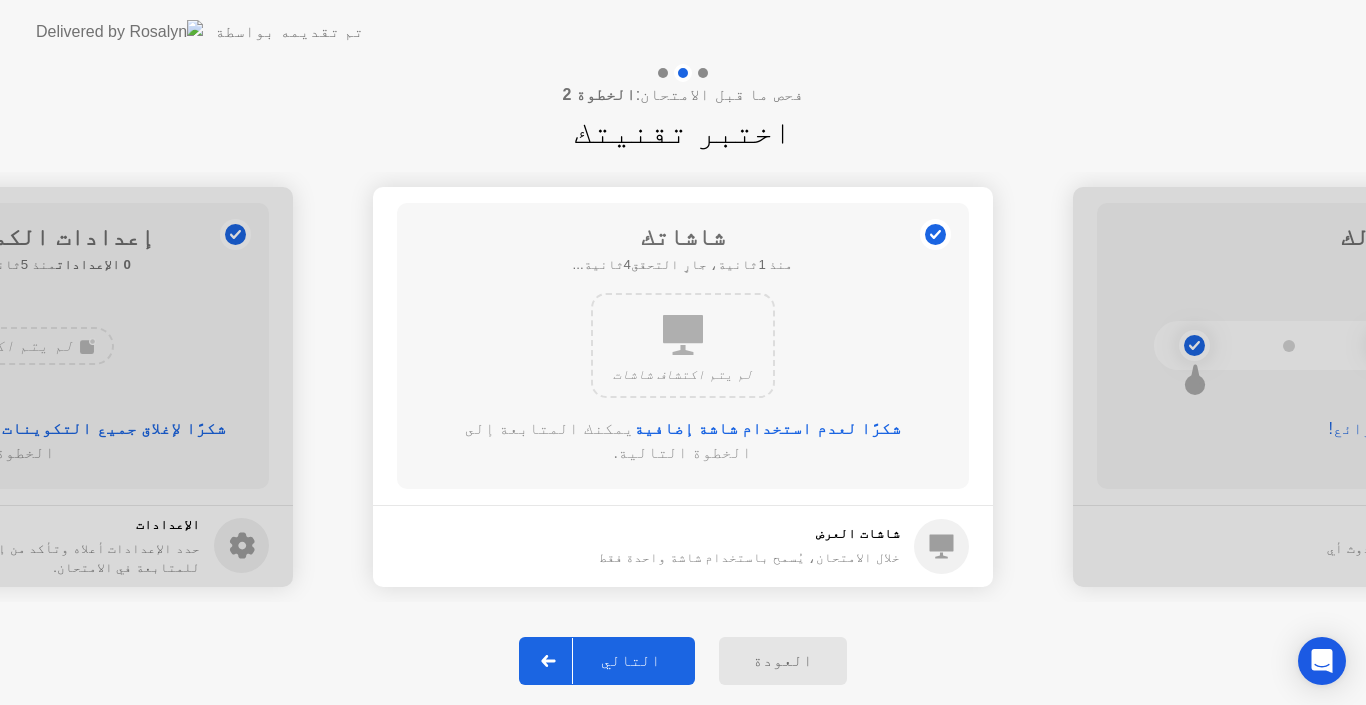 click on "التالي" 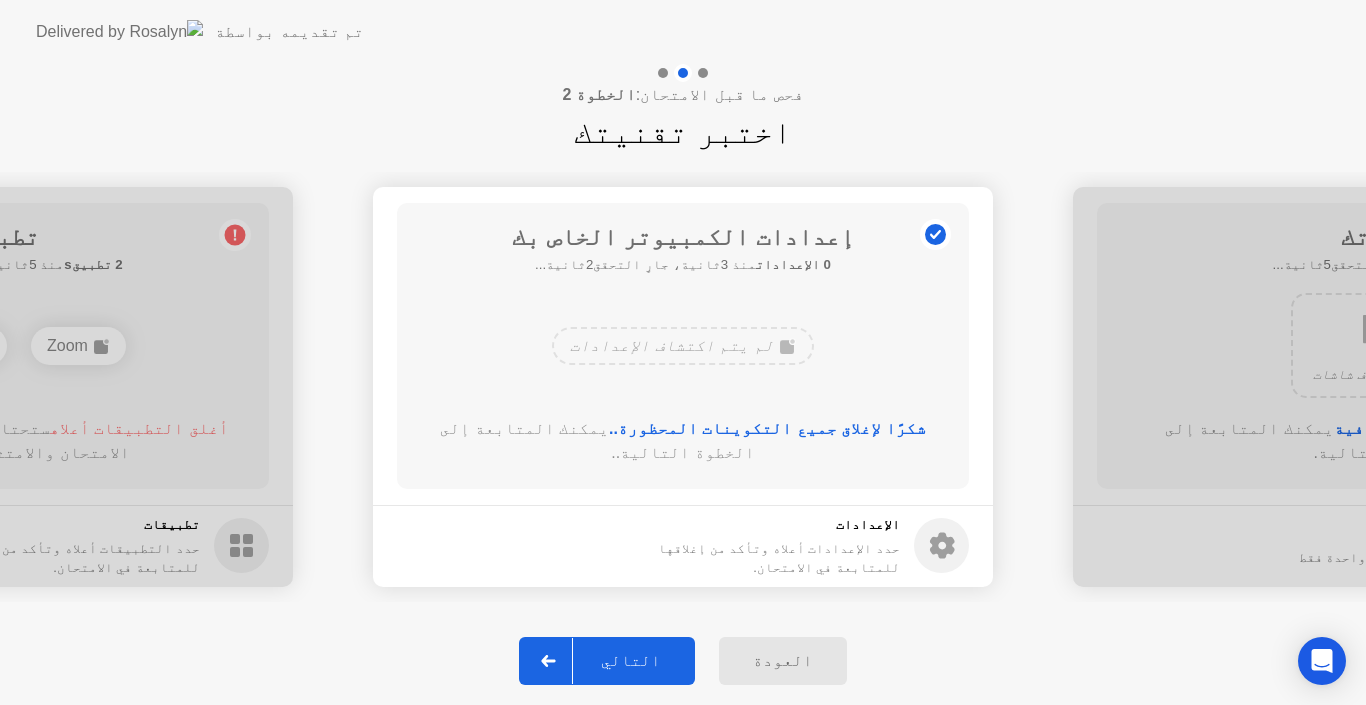 click on "التالي" 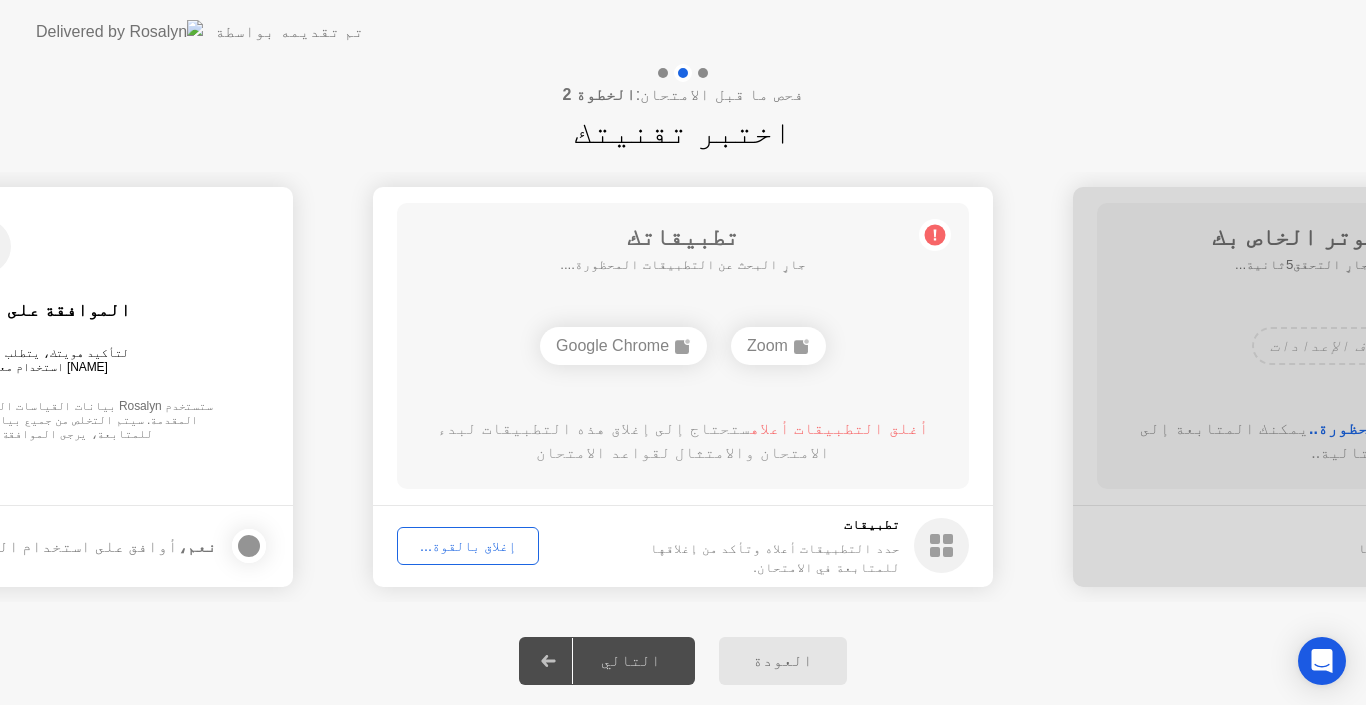 click on "إغلاق بالقوة..." 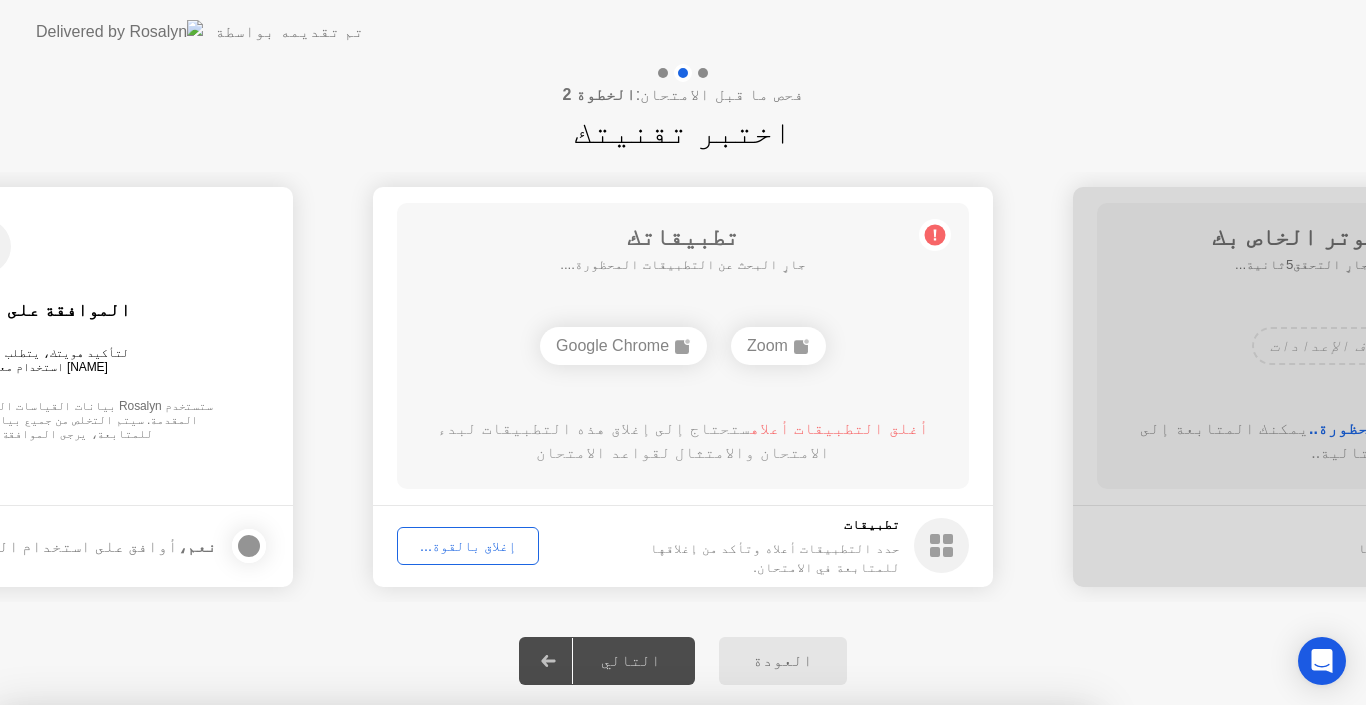 click on "تأكيد" at bounding box center [614, 981] 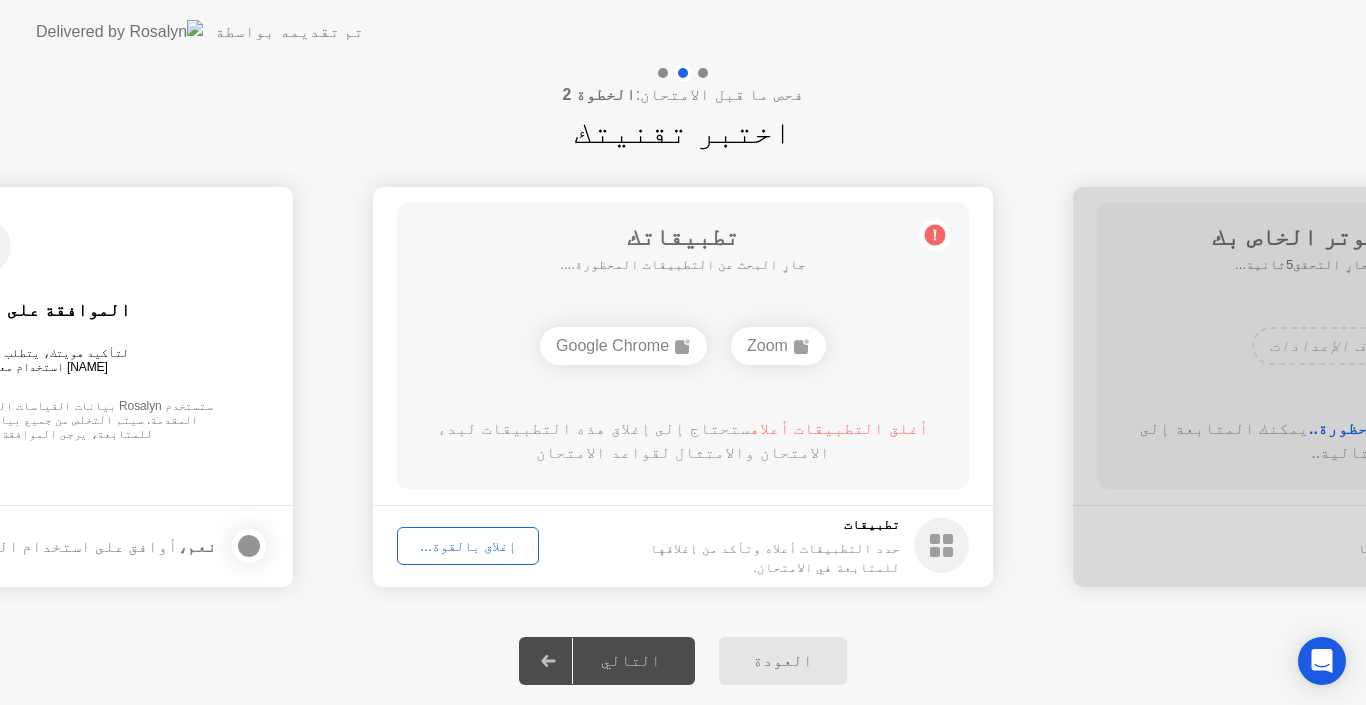 click on "إغلاق بالقوة..." 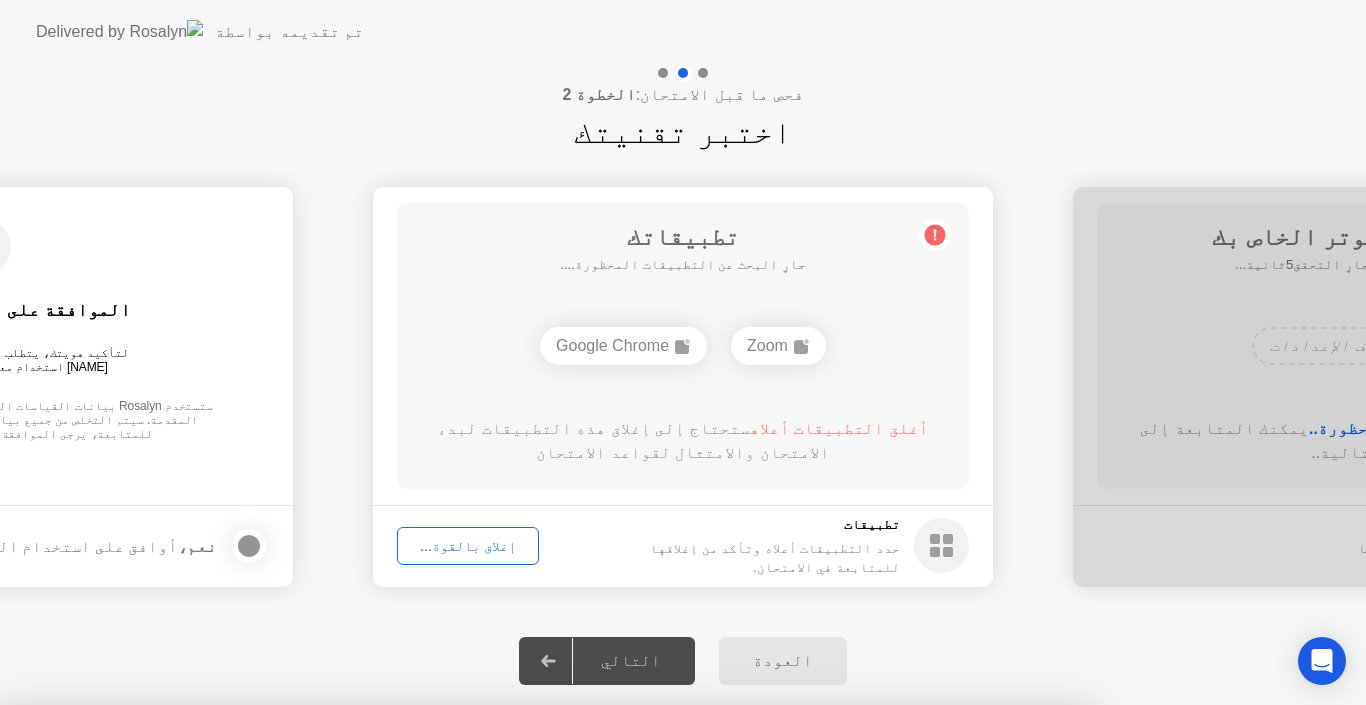 click on "تأكيد" at bounding box center [614, 981] 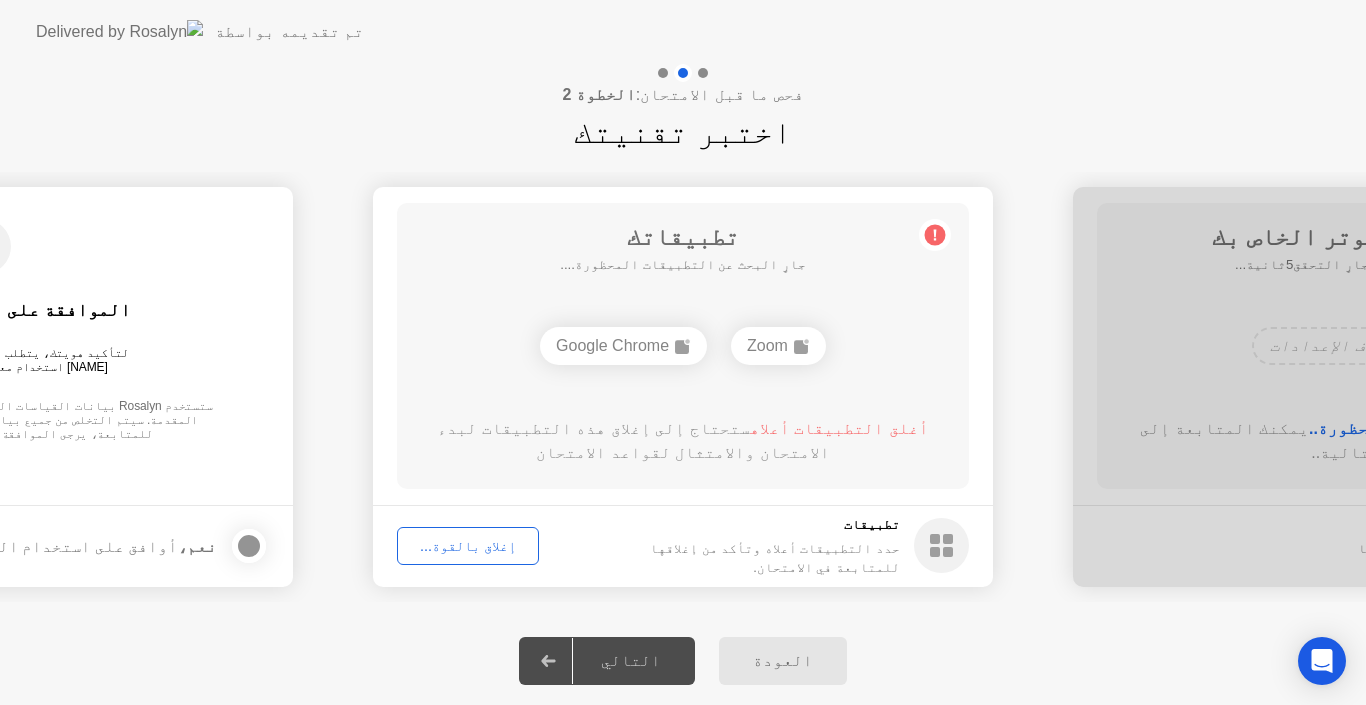 click 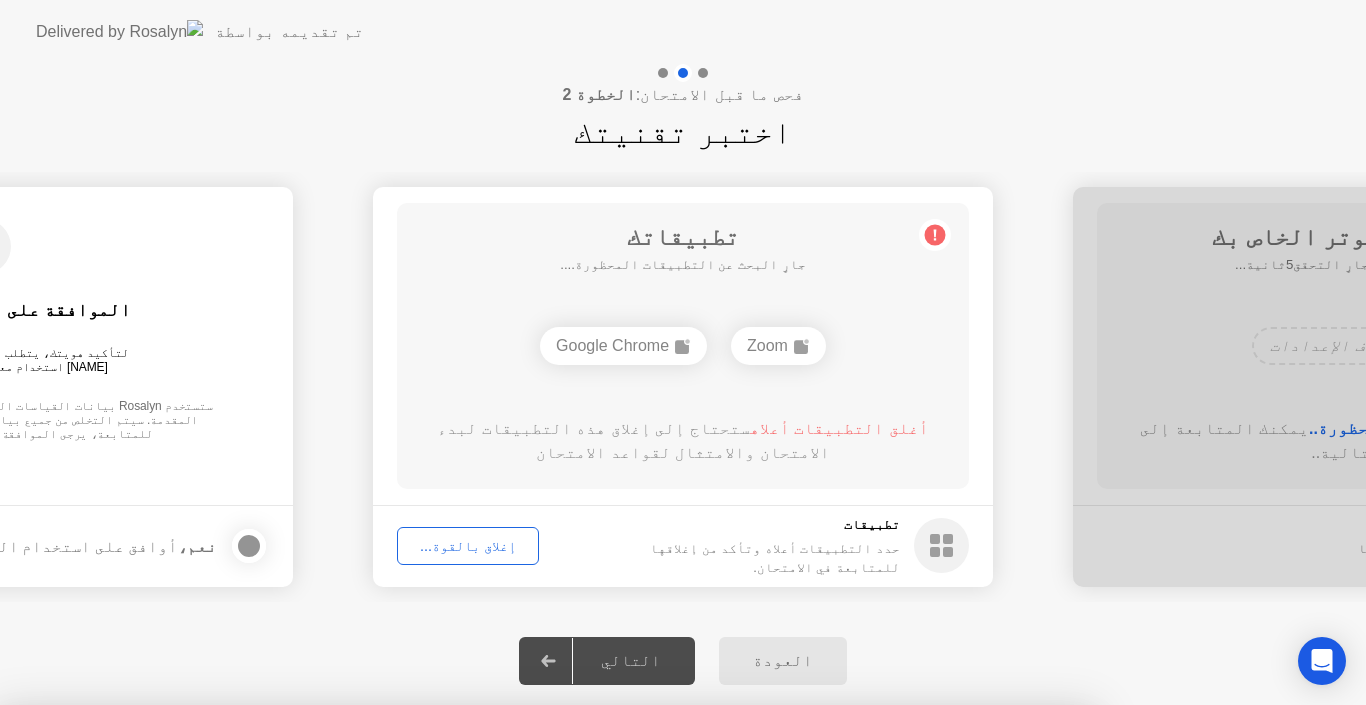 click on "إغلاق" at bounding box center [452, 943] 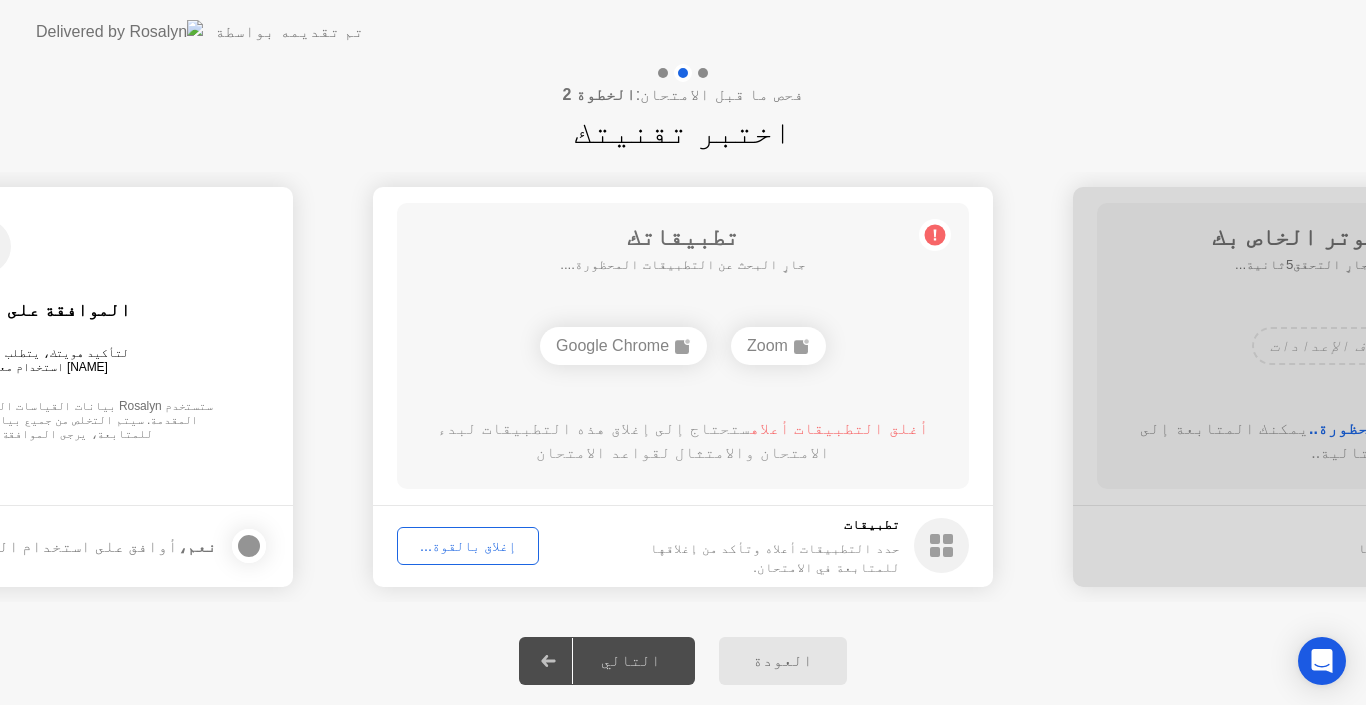 click on "Google Chrome" 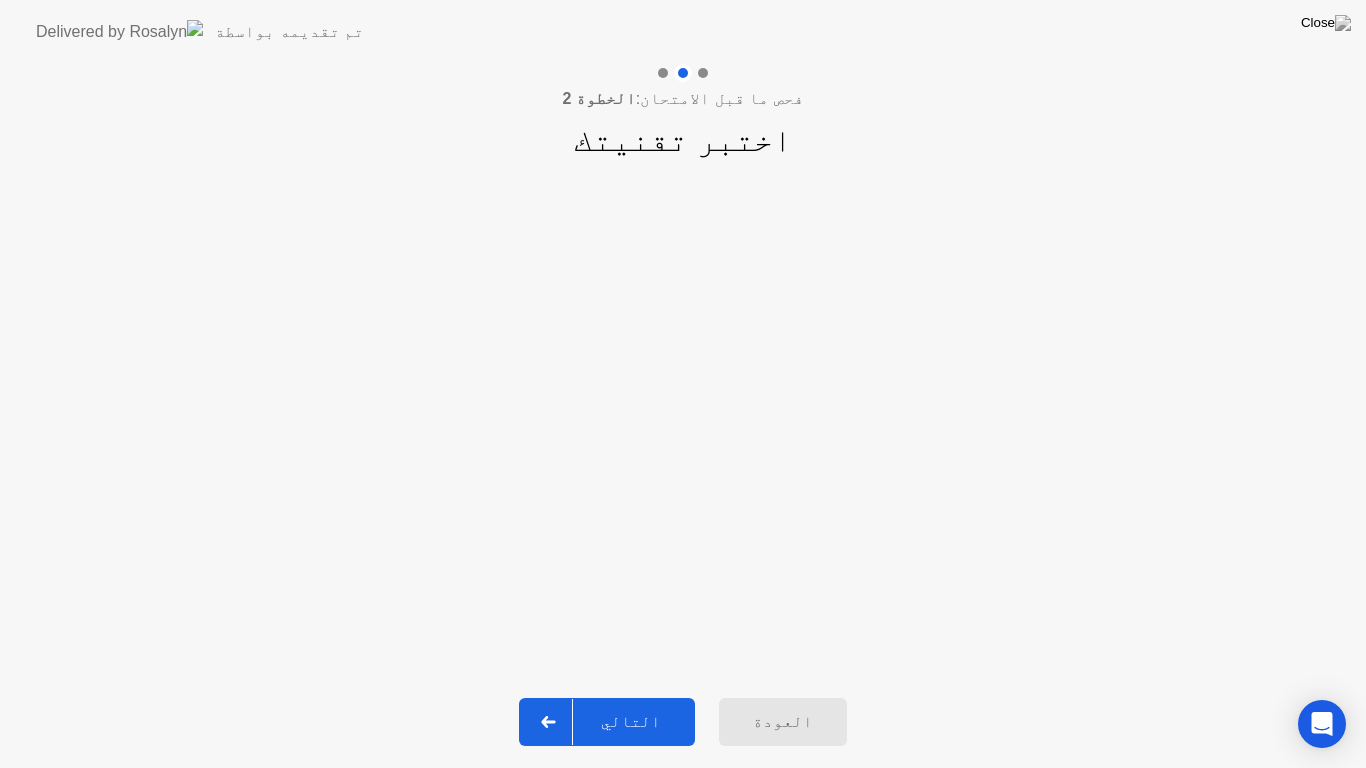 click on "التالي" 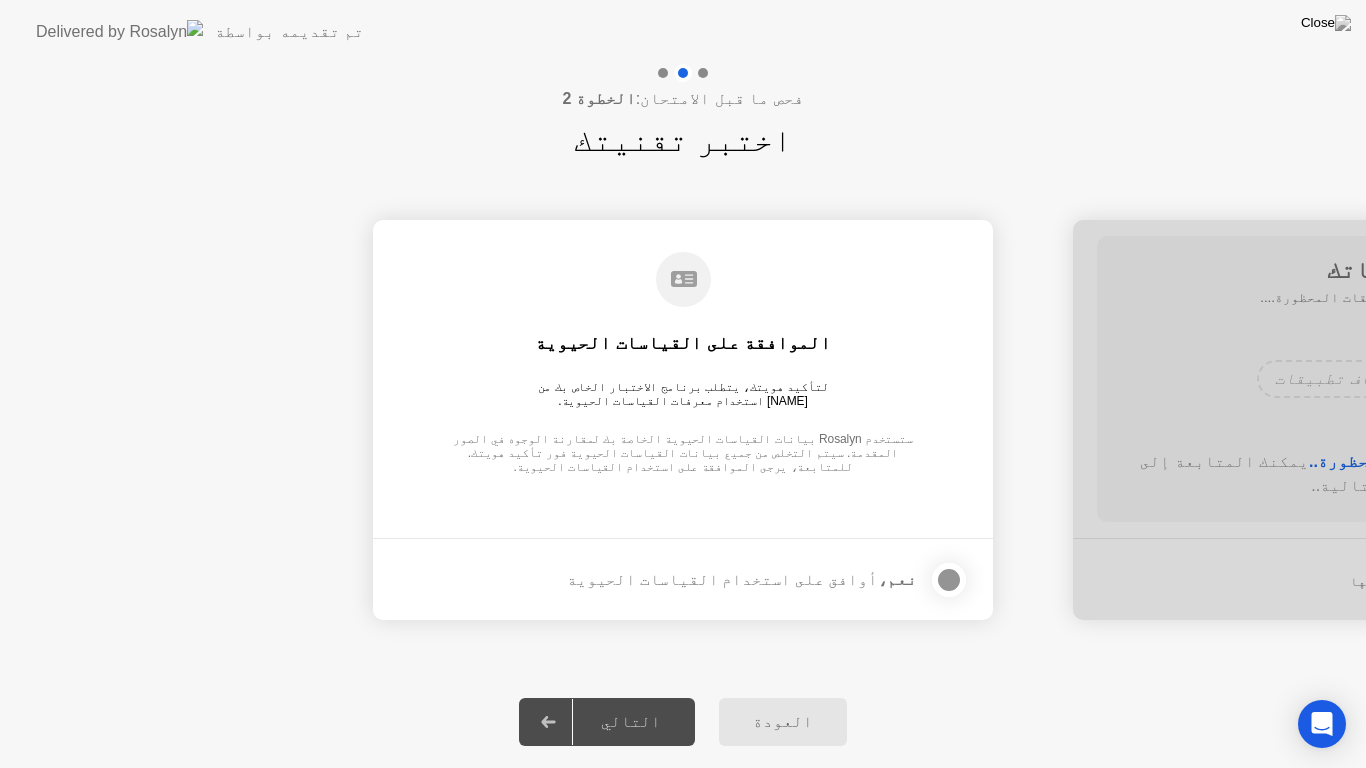 click 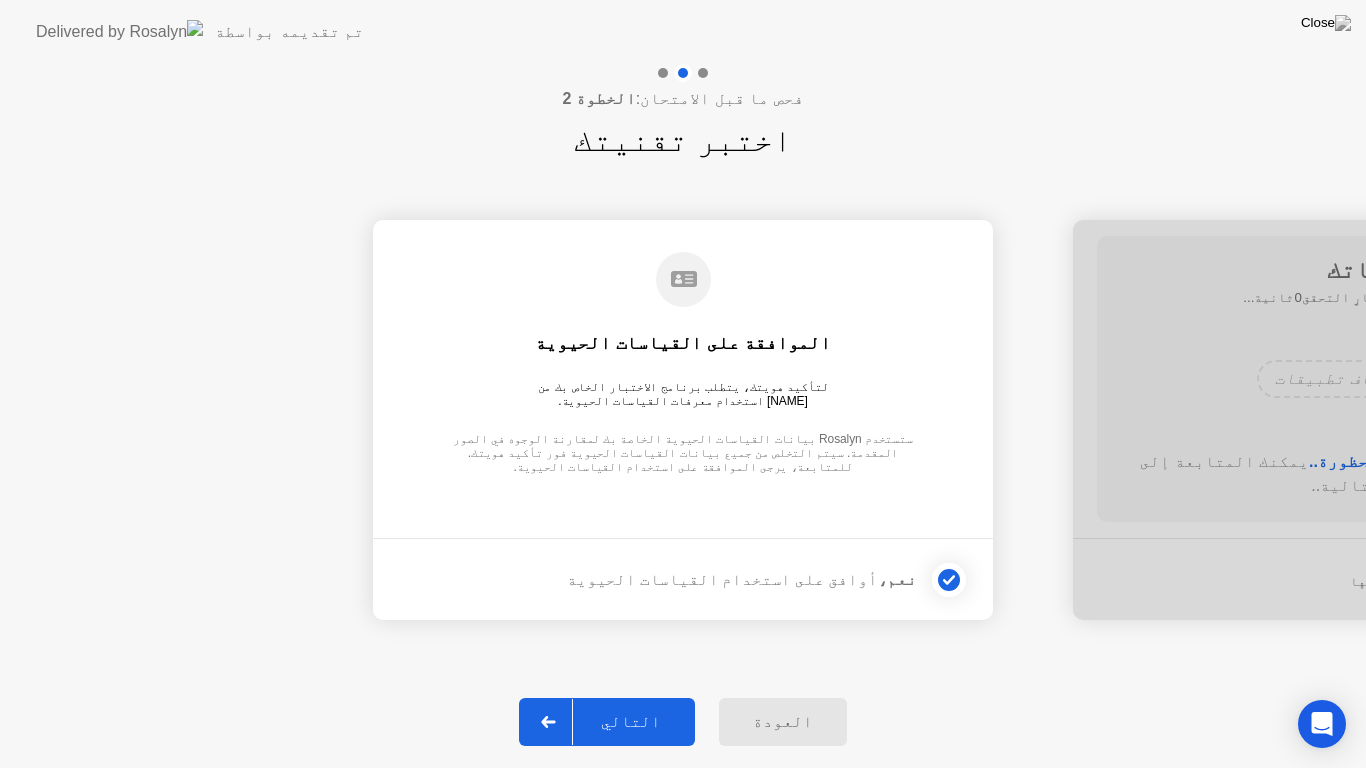 click on "التالي" 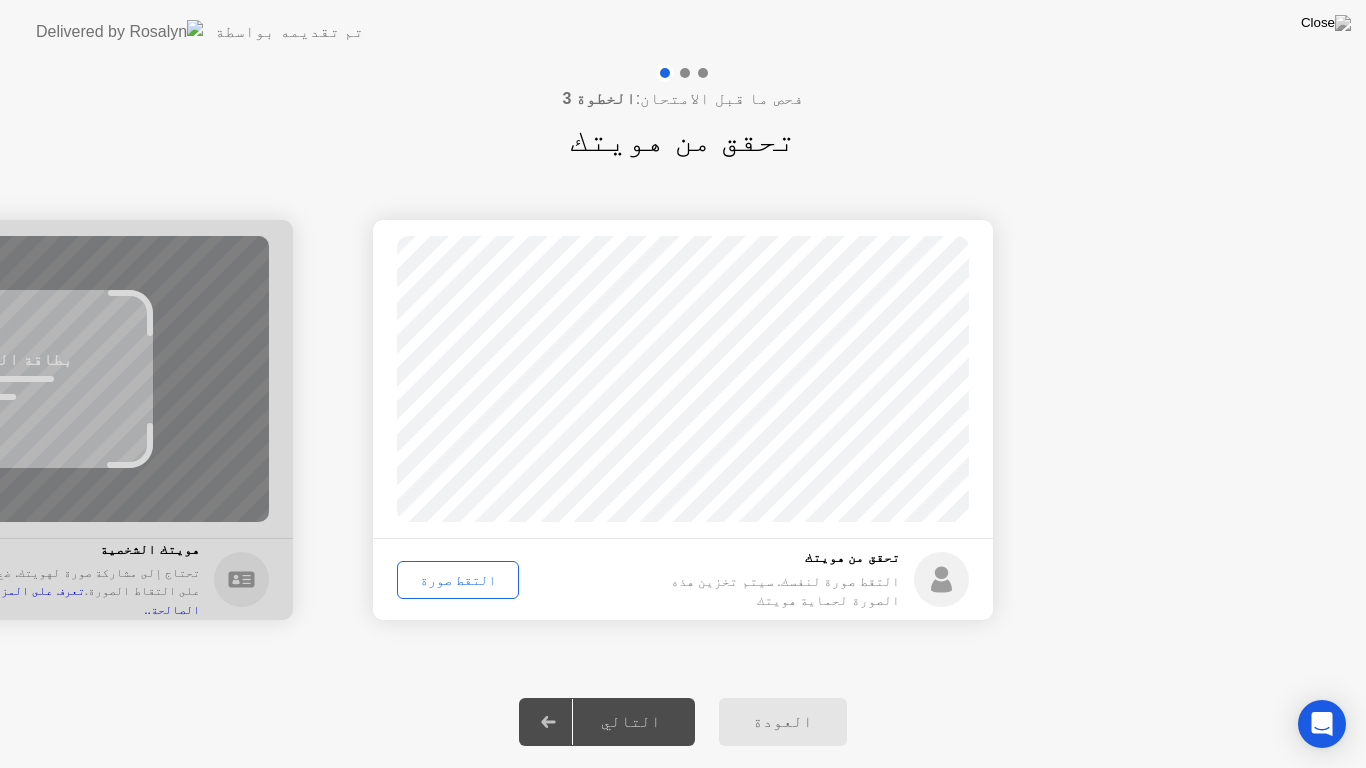 click on "التقط صورة" 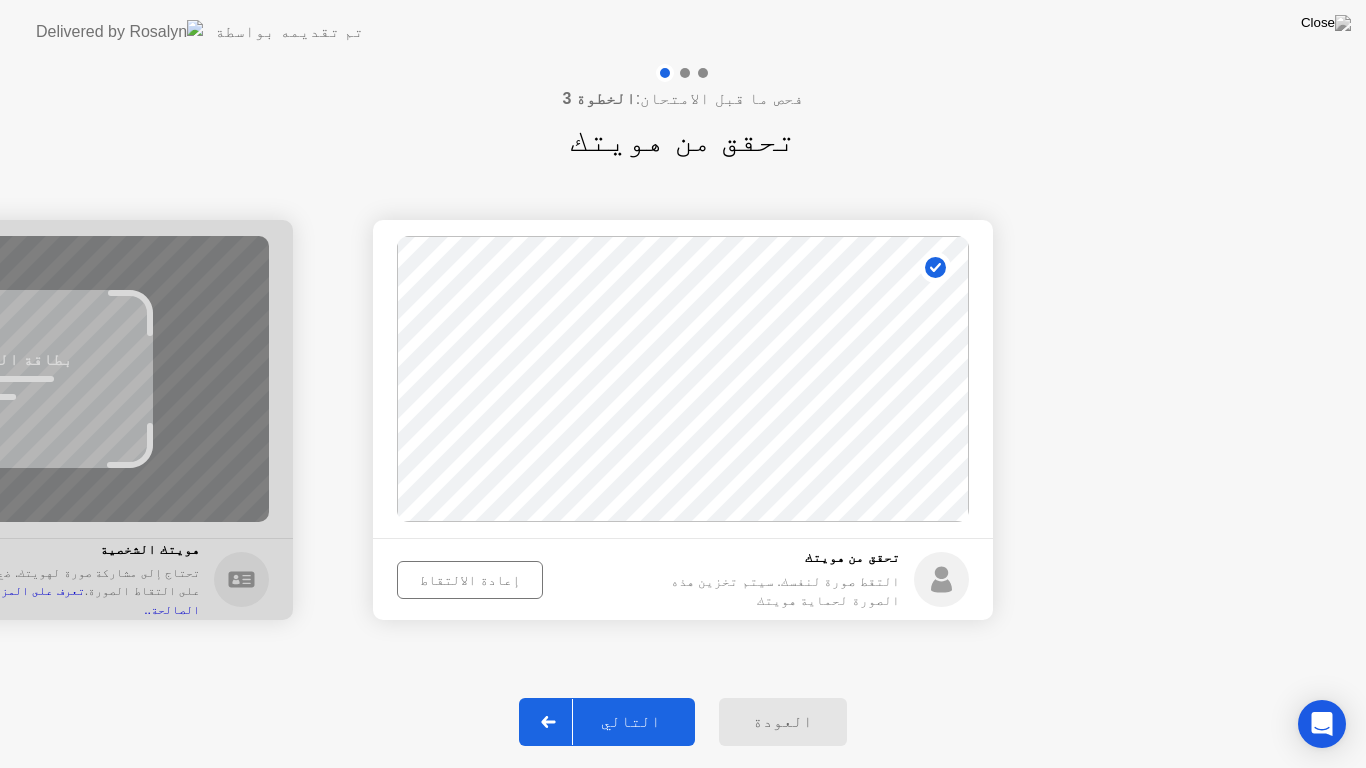 click on "التالي" 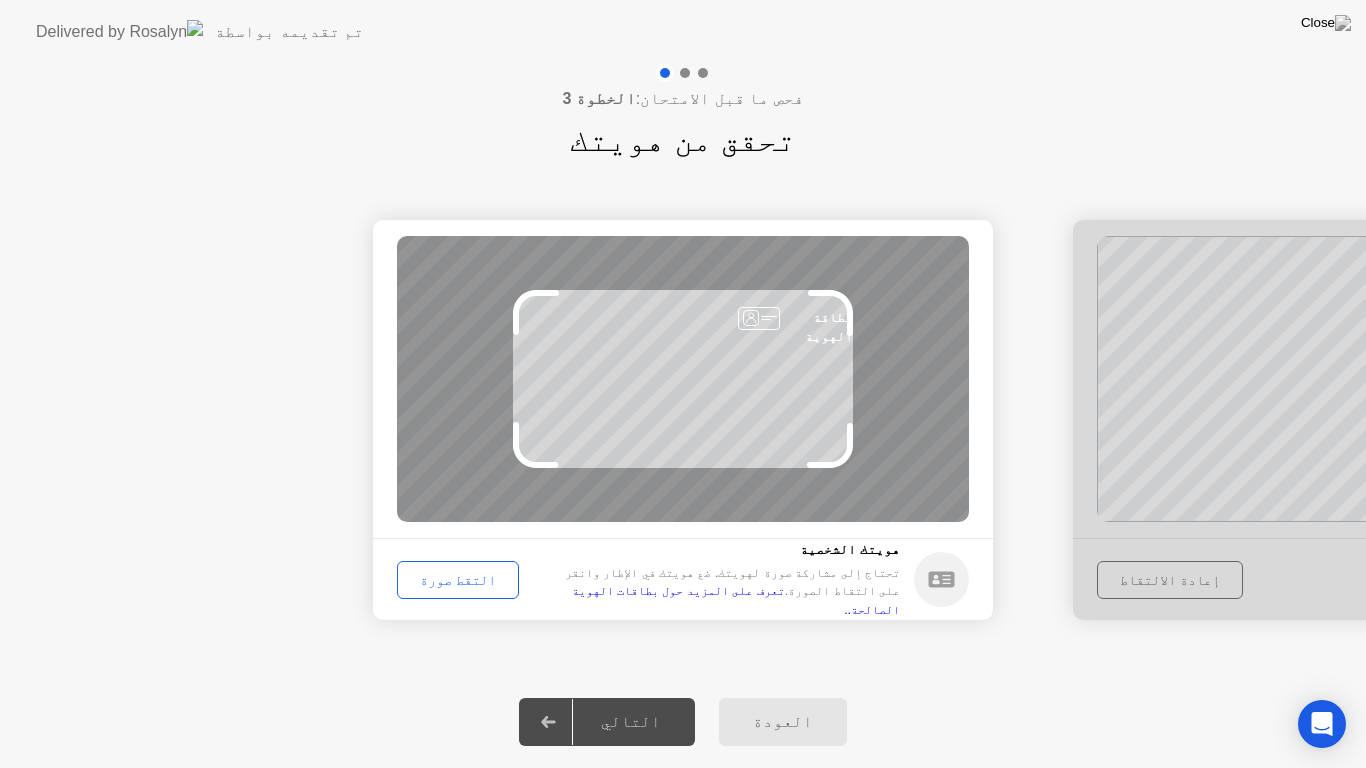 click on "التقط صورة" 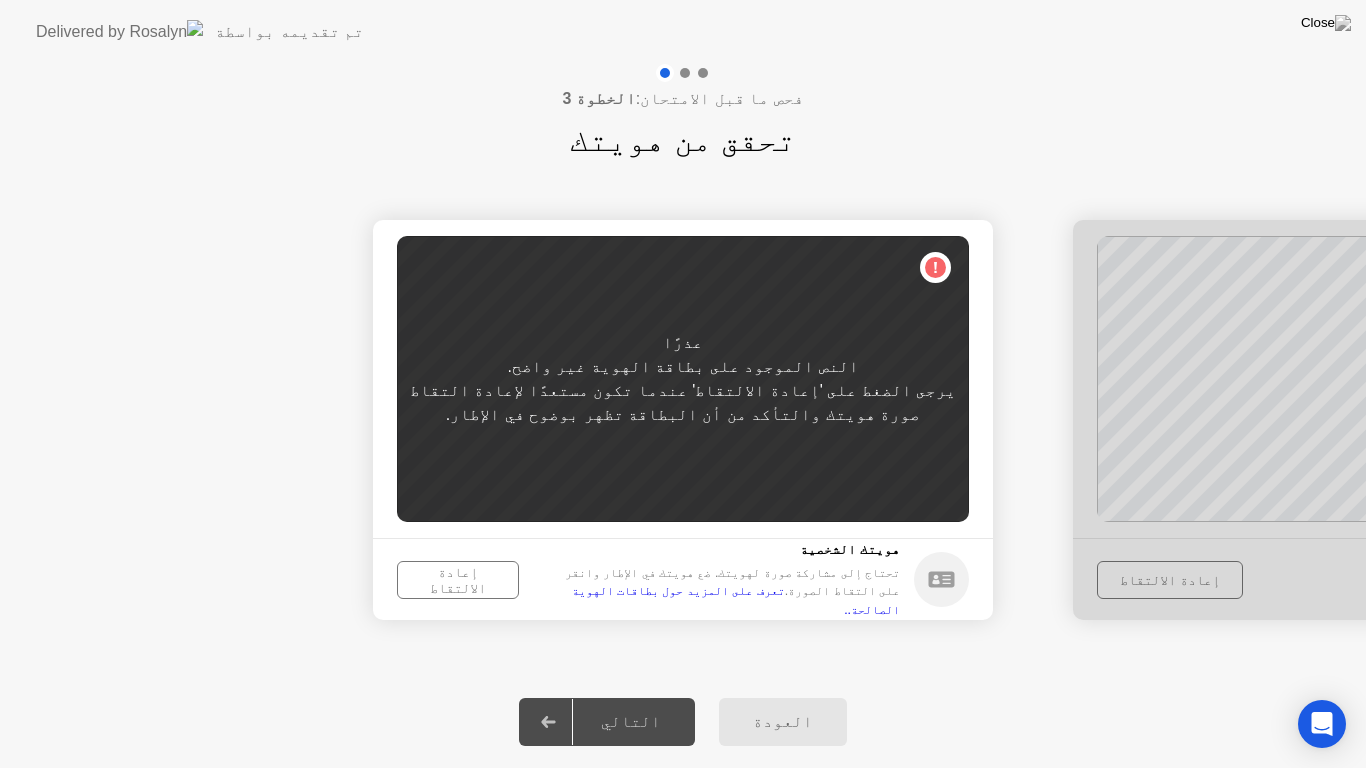 click on "إعادة الالتقاط" 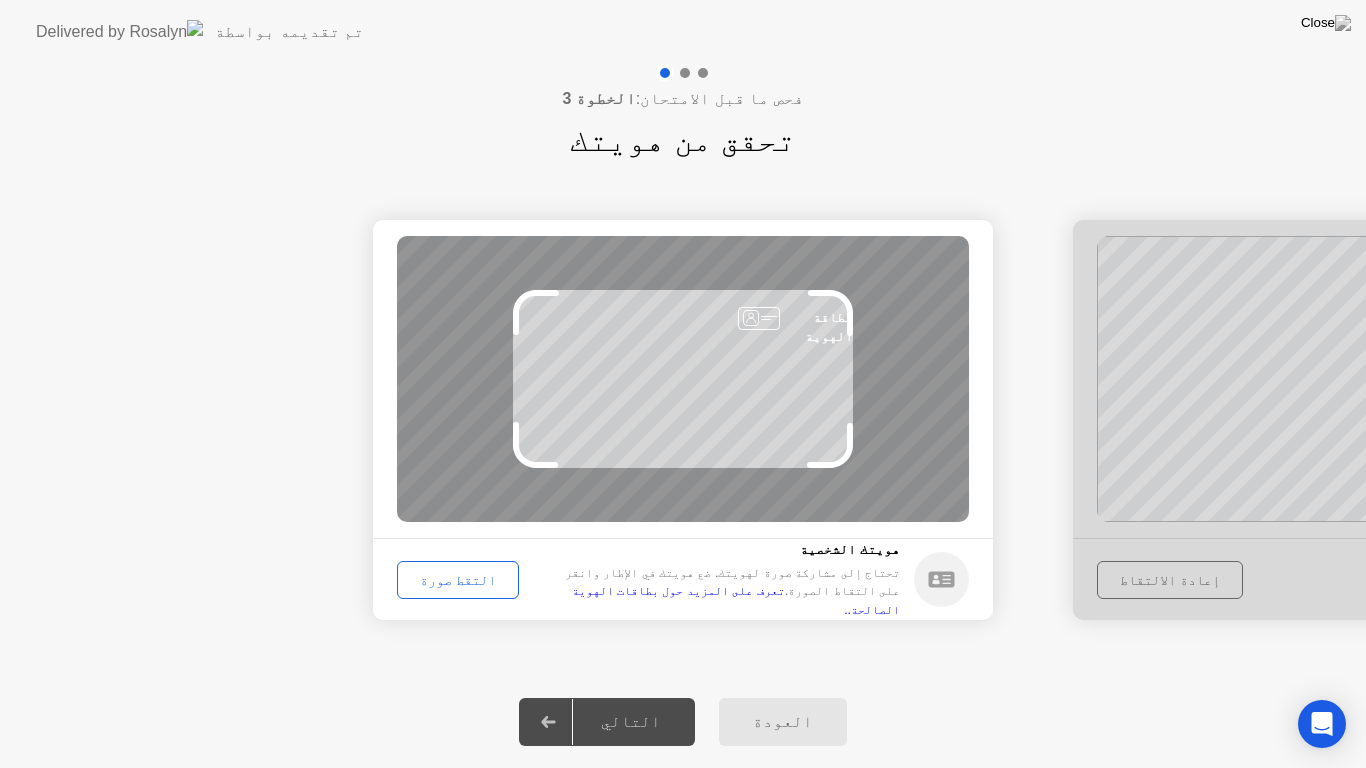click on "التقط صورة" 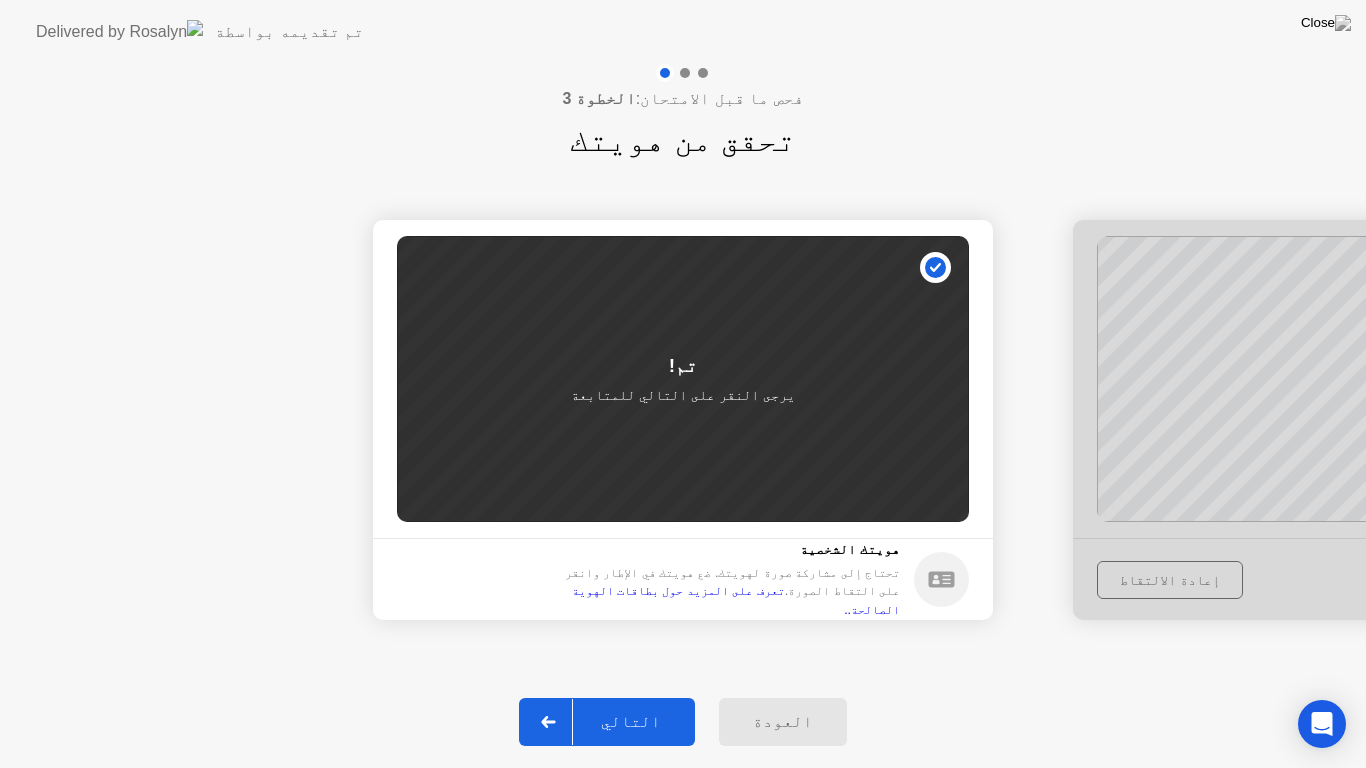 click on "التالي" 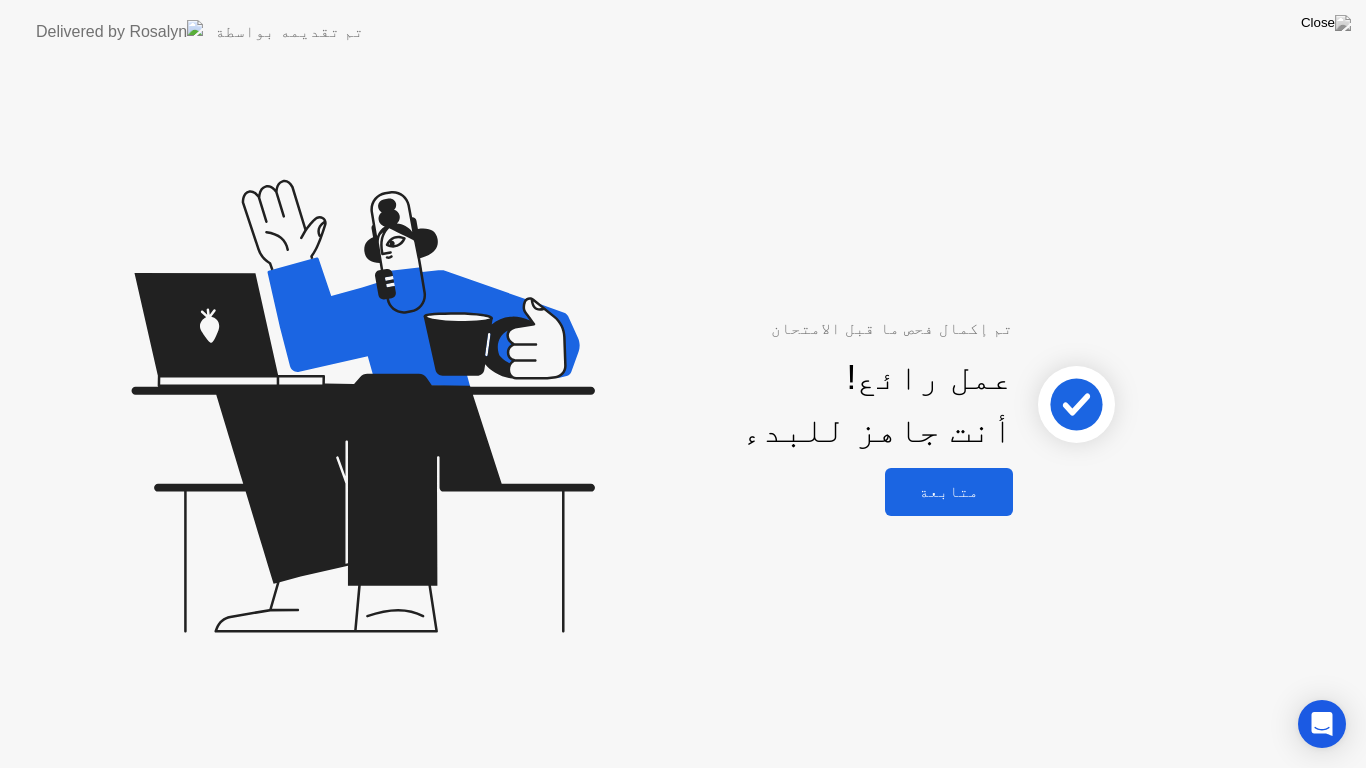 click on "متابعة" 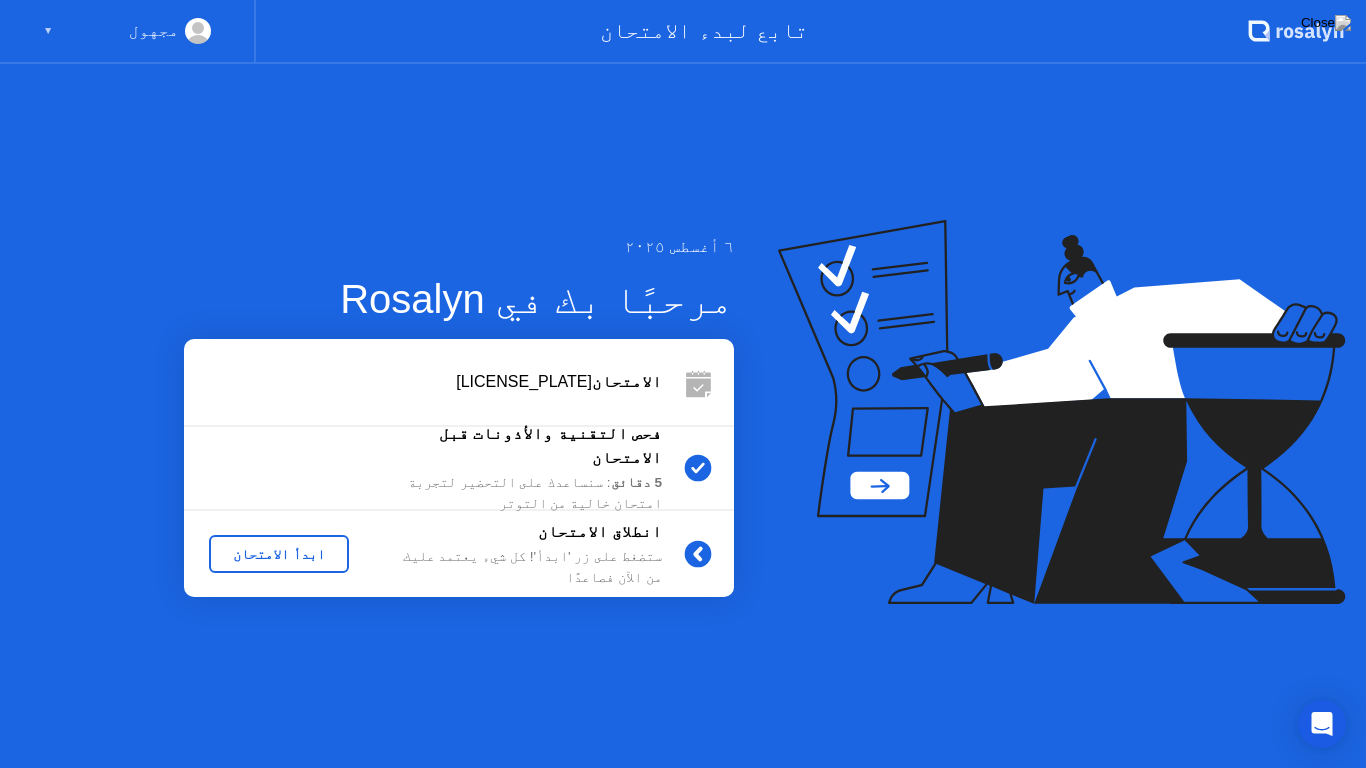 click on "ابدأ الامتحان" 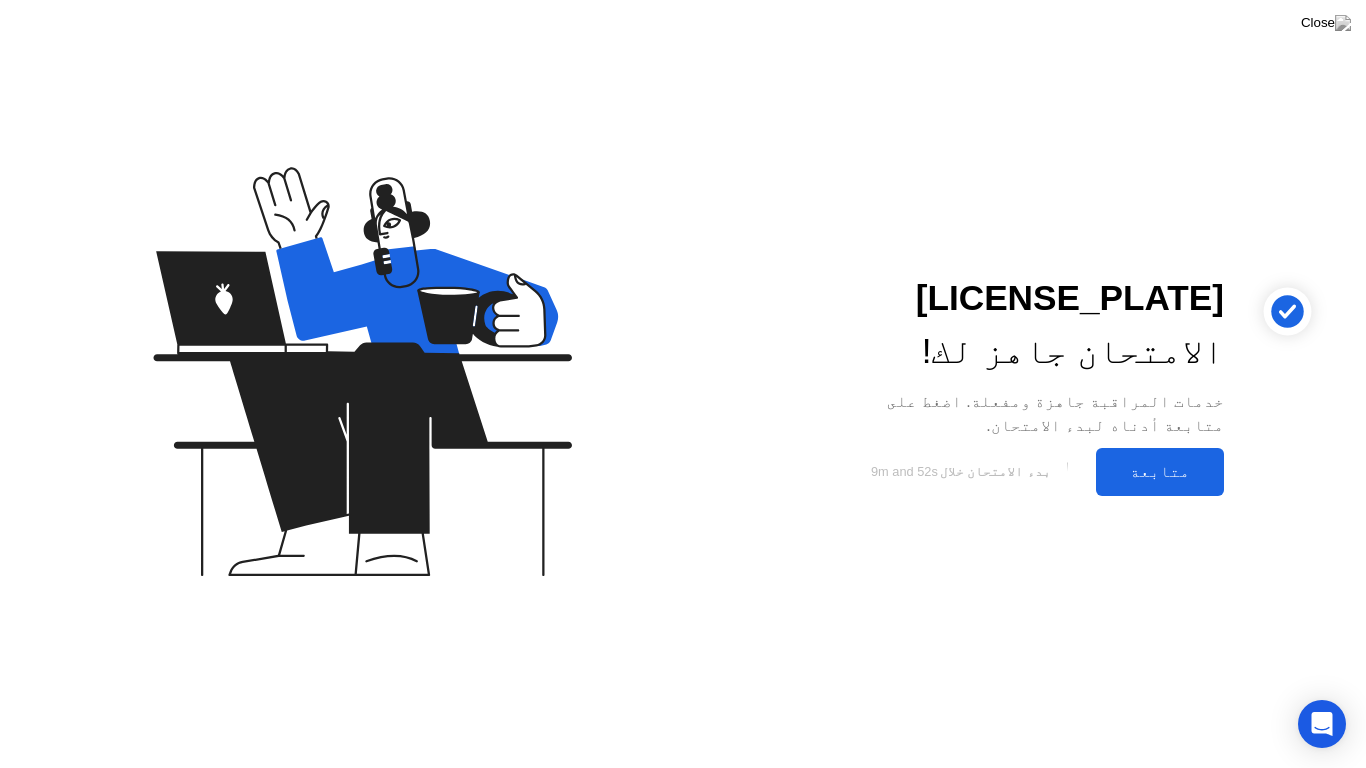 click on "متابعة" 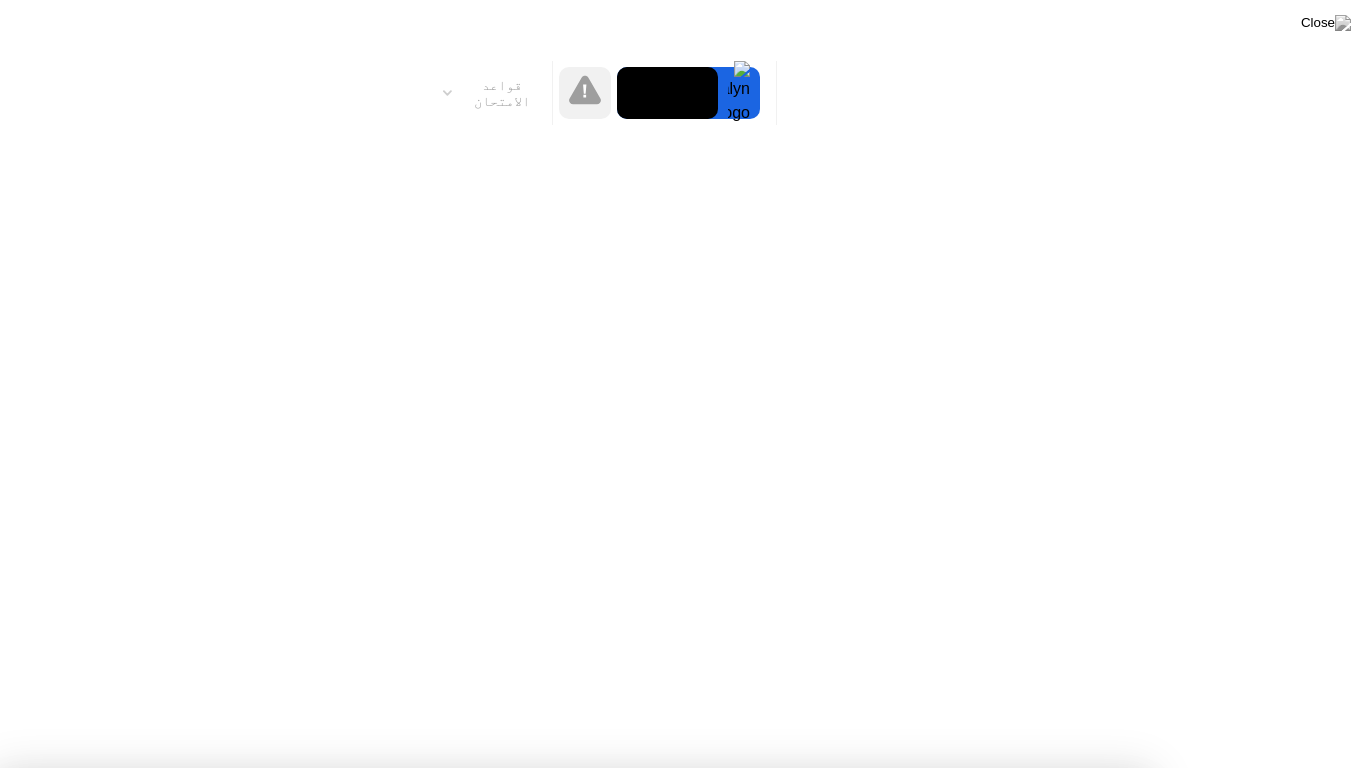 click on "فهمت!" at bounding box center [672, 1291] 